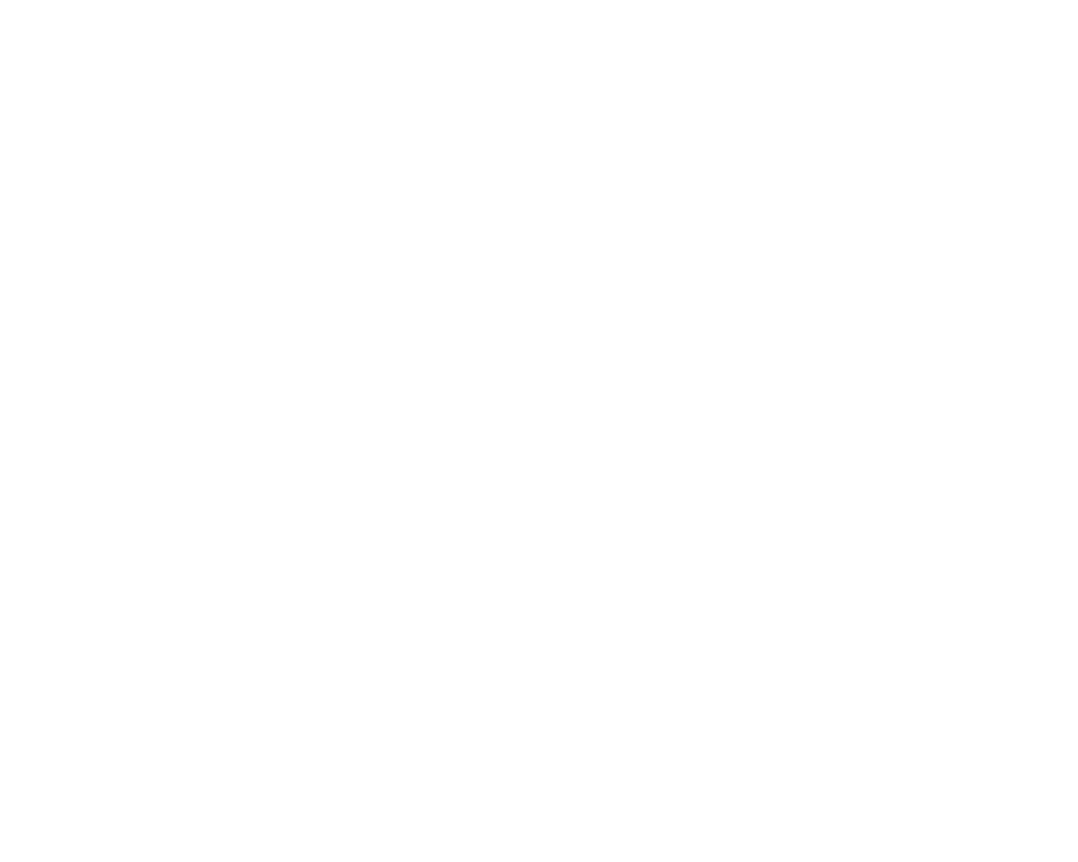 scroll, scrollTop: 0, scrollLeft: 0, axis: both 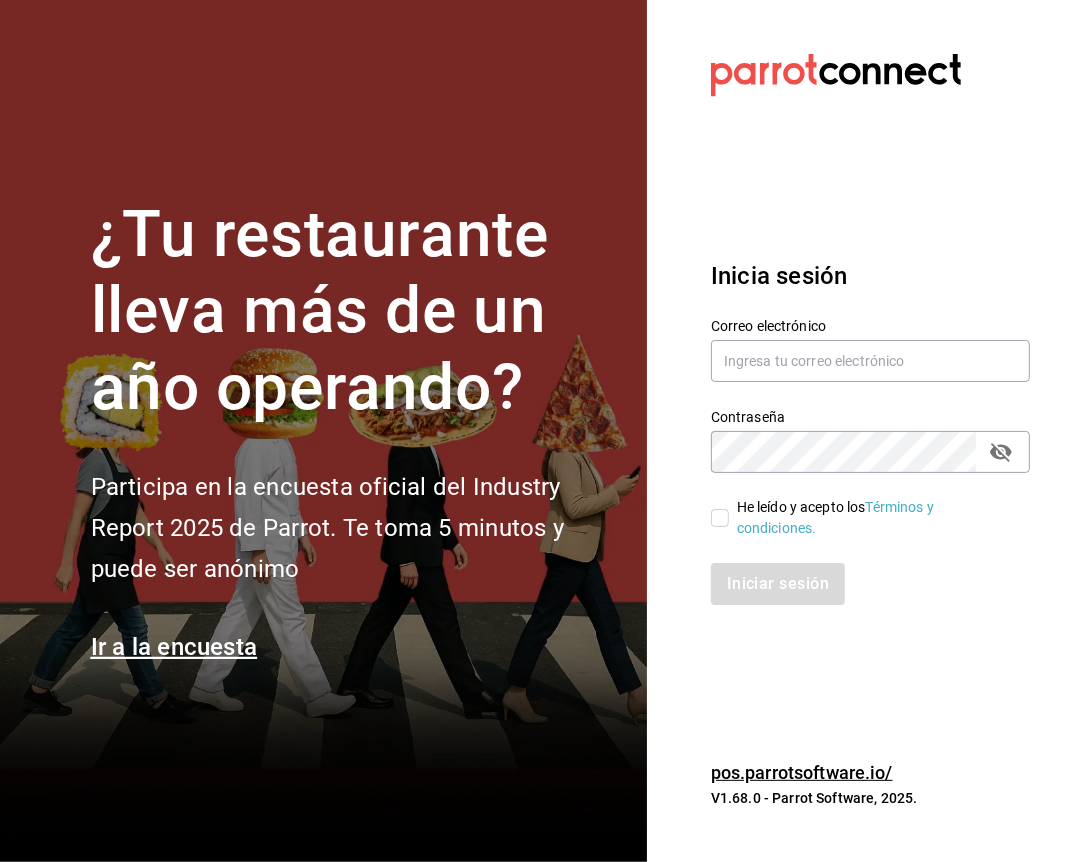 click on "He leído y acepto los  Términos y condiciones." at bounding box center (720, 518) 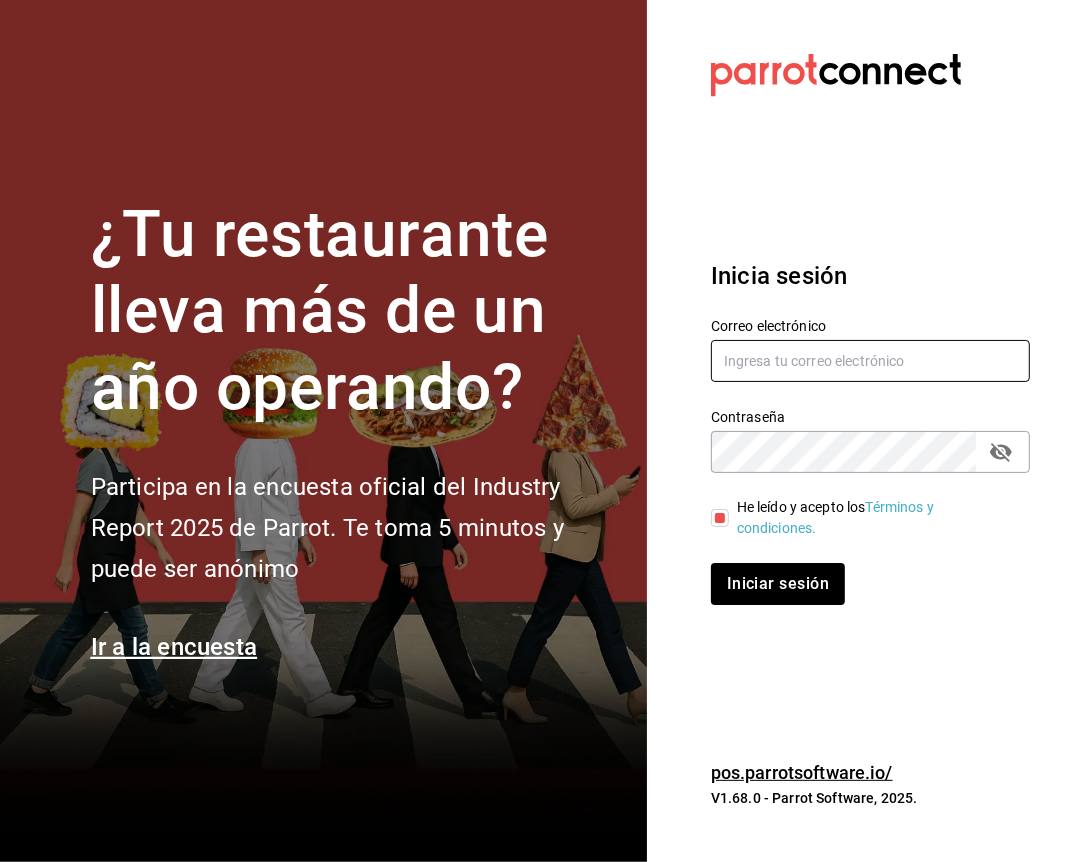 click at bounding box center (870, 361) 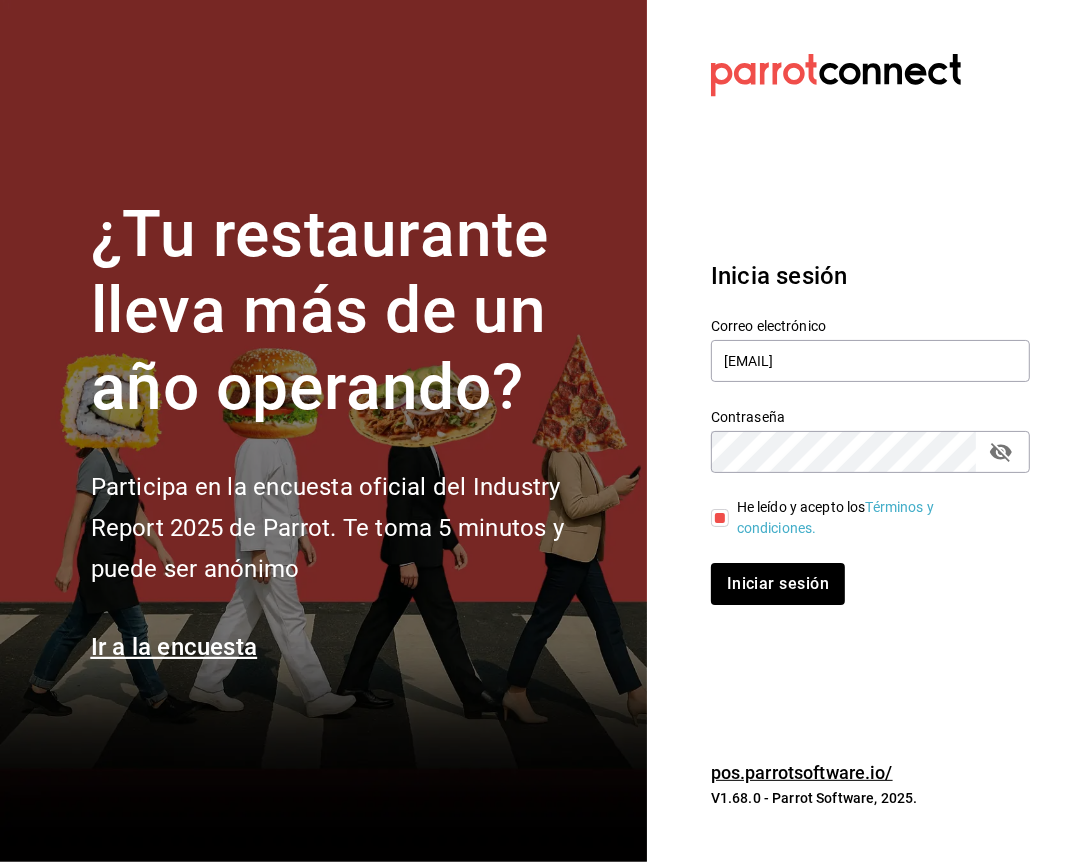 click on "Iniciar sesión" at bounding box center [778, 584] 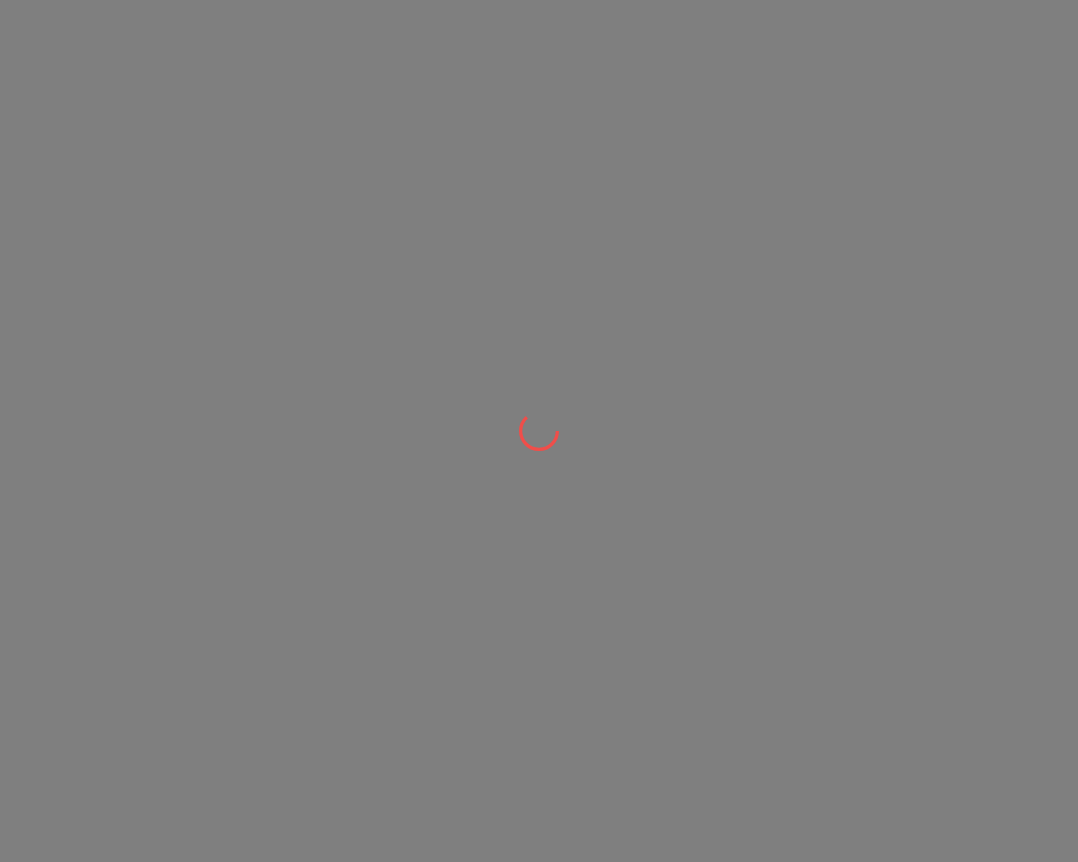 scroll, scrollTop: 0, scrollLeft: 0, axis: both 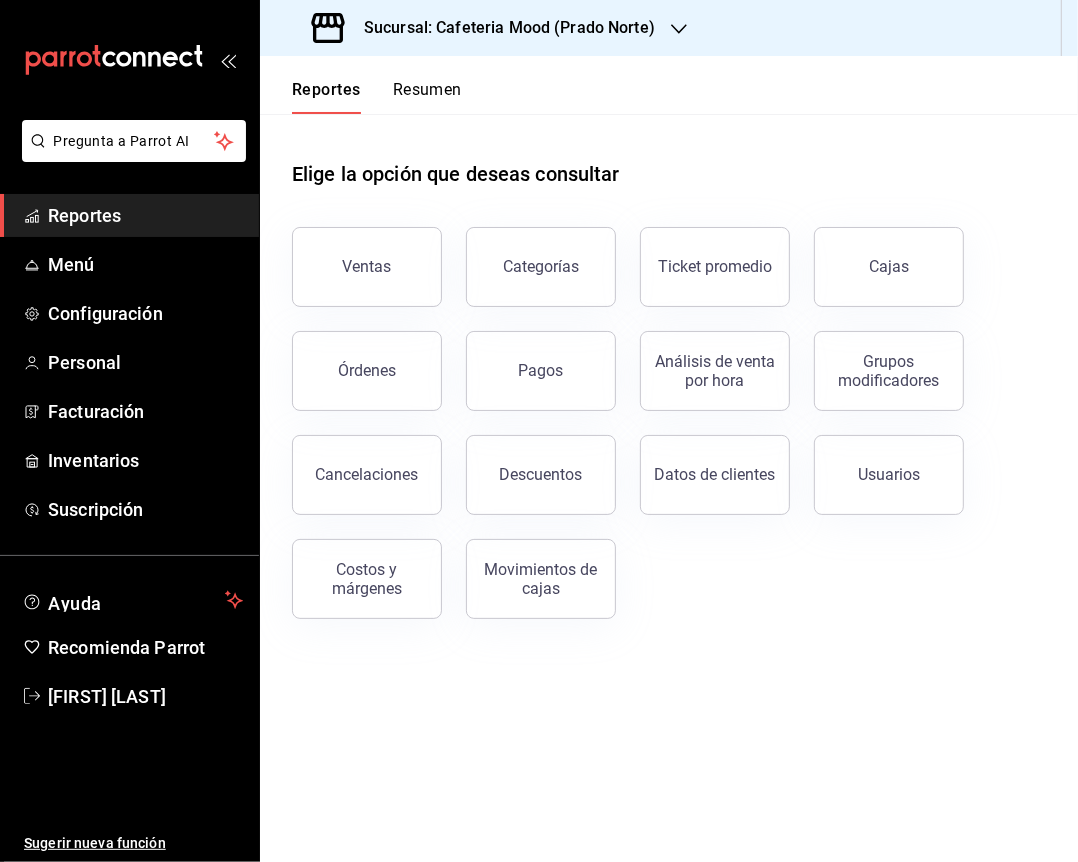 click on "Sucursal: Cafeteria Mood (Prado Norte)" at bounding box center [485, 28] 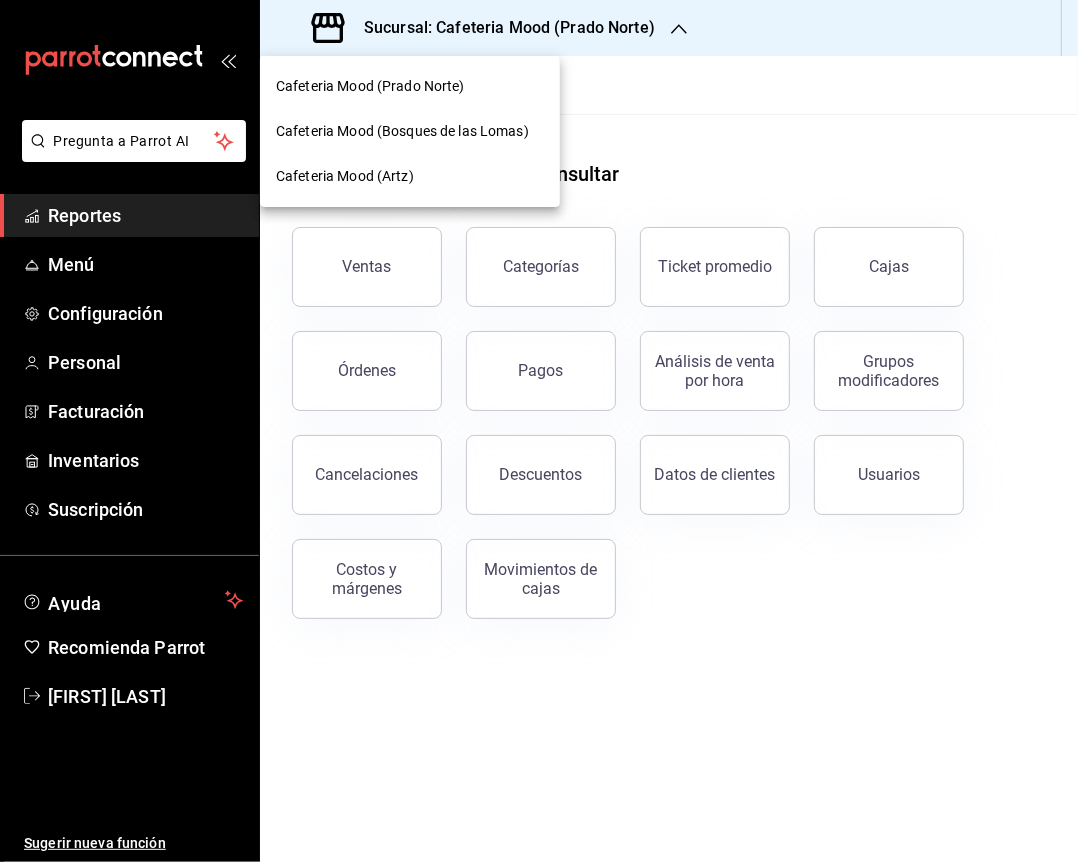 click on "Cafeteria Mood (Bosques de las Lomas)" at bounding box center [402, 131] 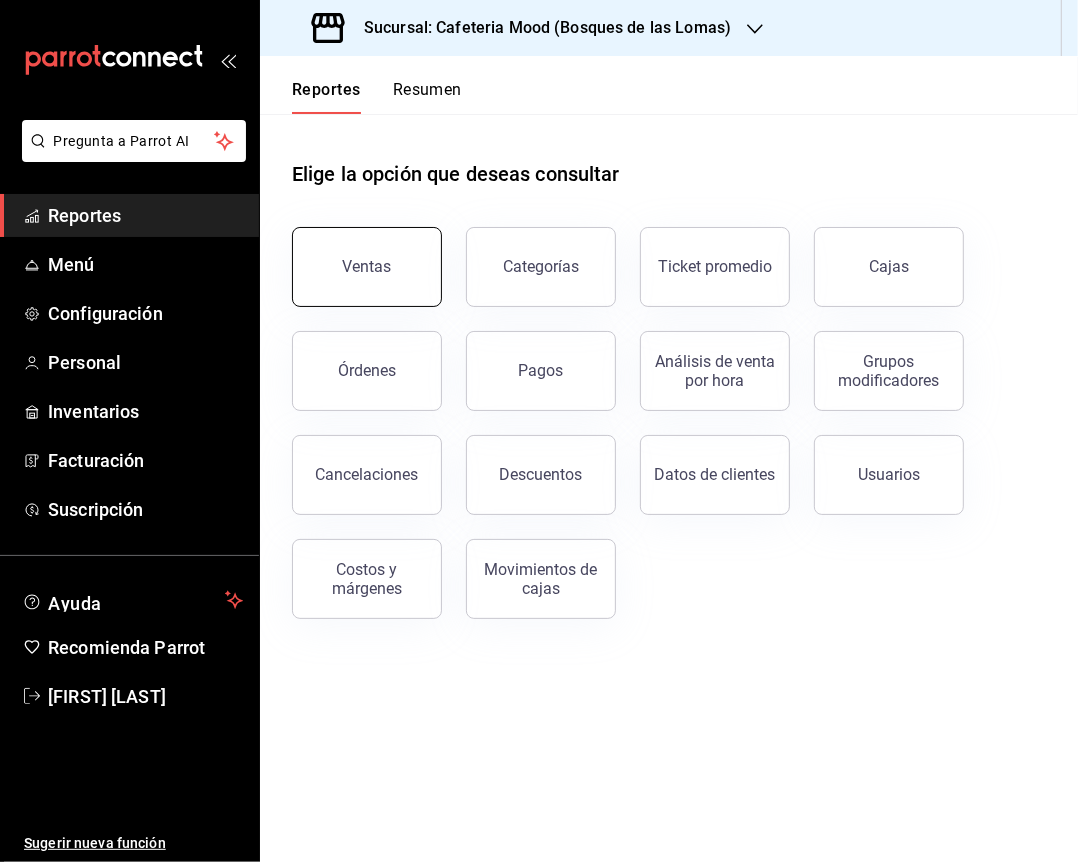 click on "Ventas" at bounding box center (367, 267) 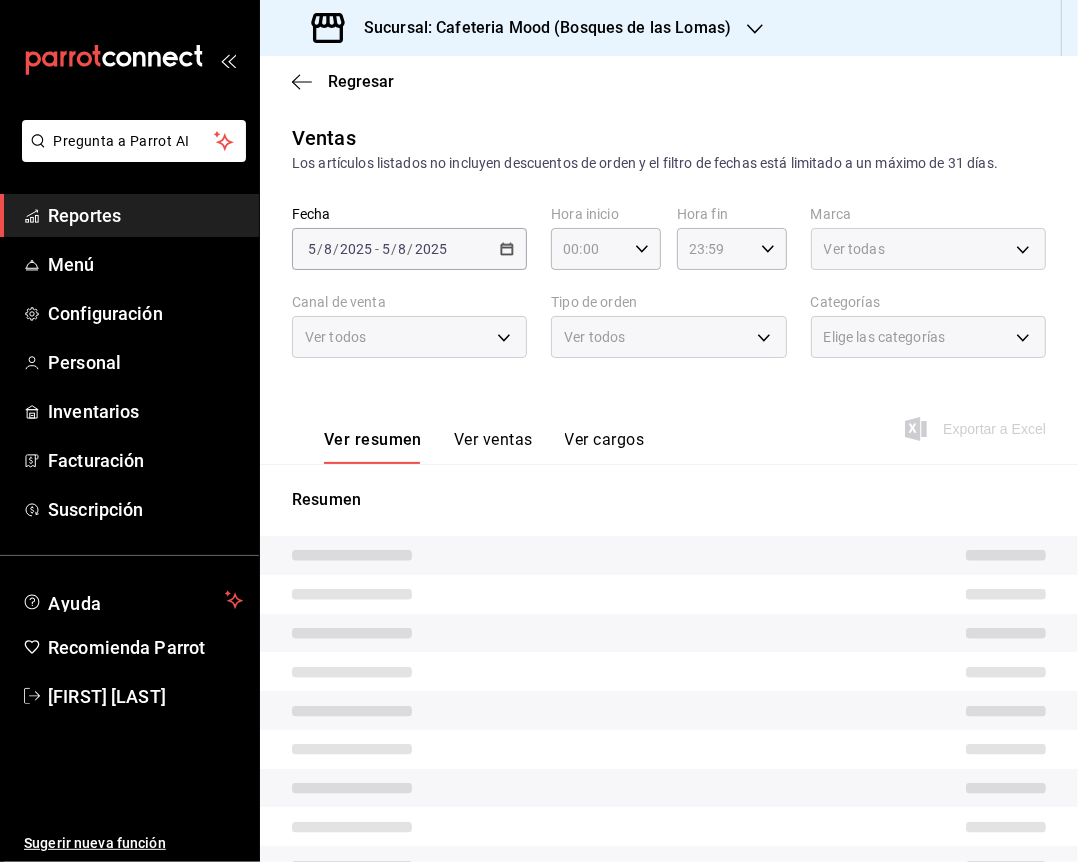click on "2025-08-05 5 / 8 / 2025 - 2025-08-05 5 / 8 / 2025" at bounding box center (409, 249) 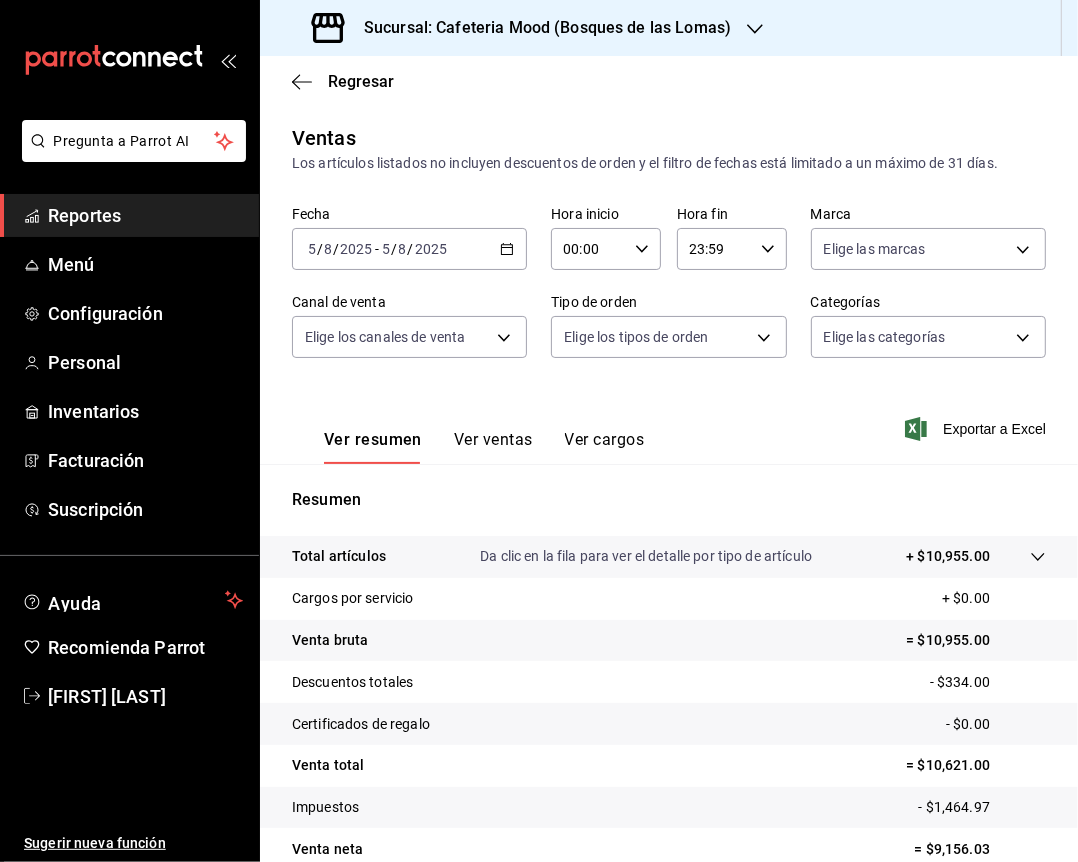 click 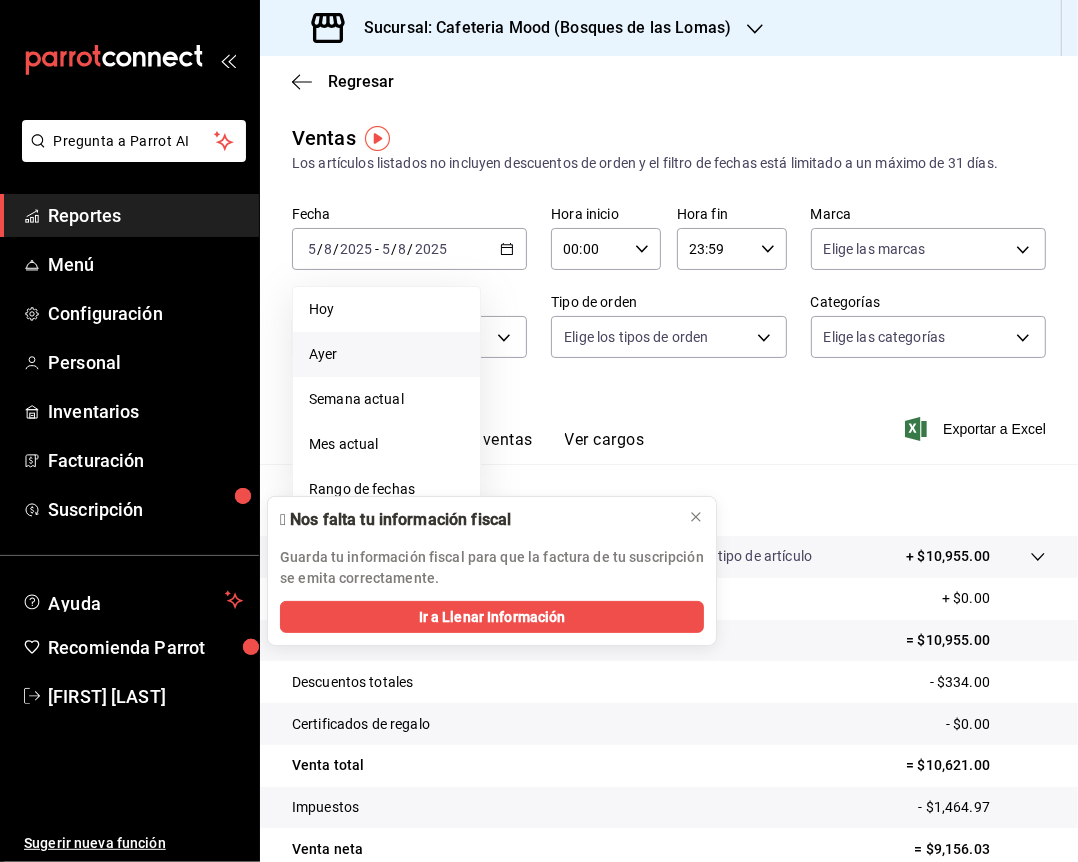 click on "Ayer" at bounding box center [386, 354] 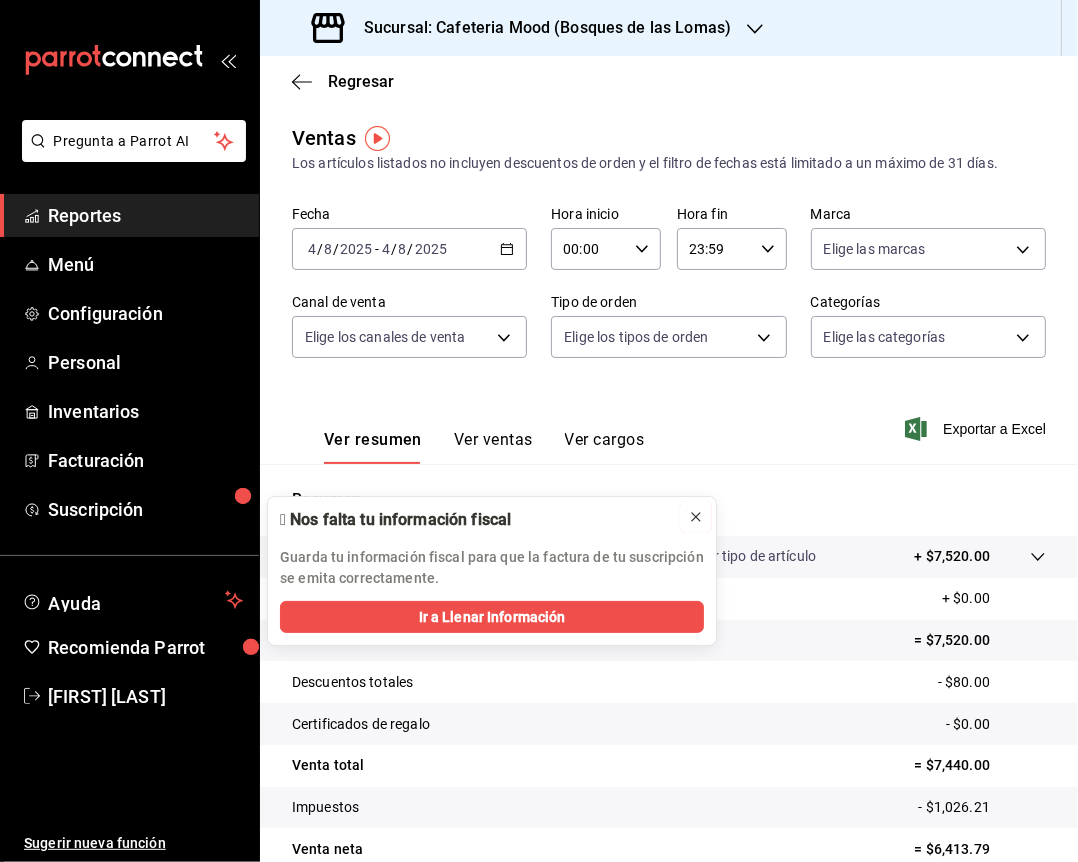 click 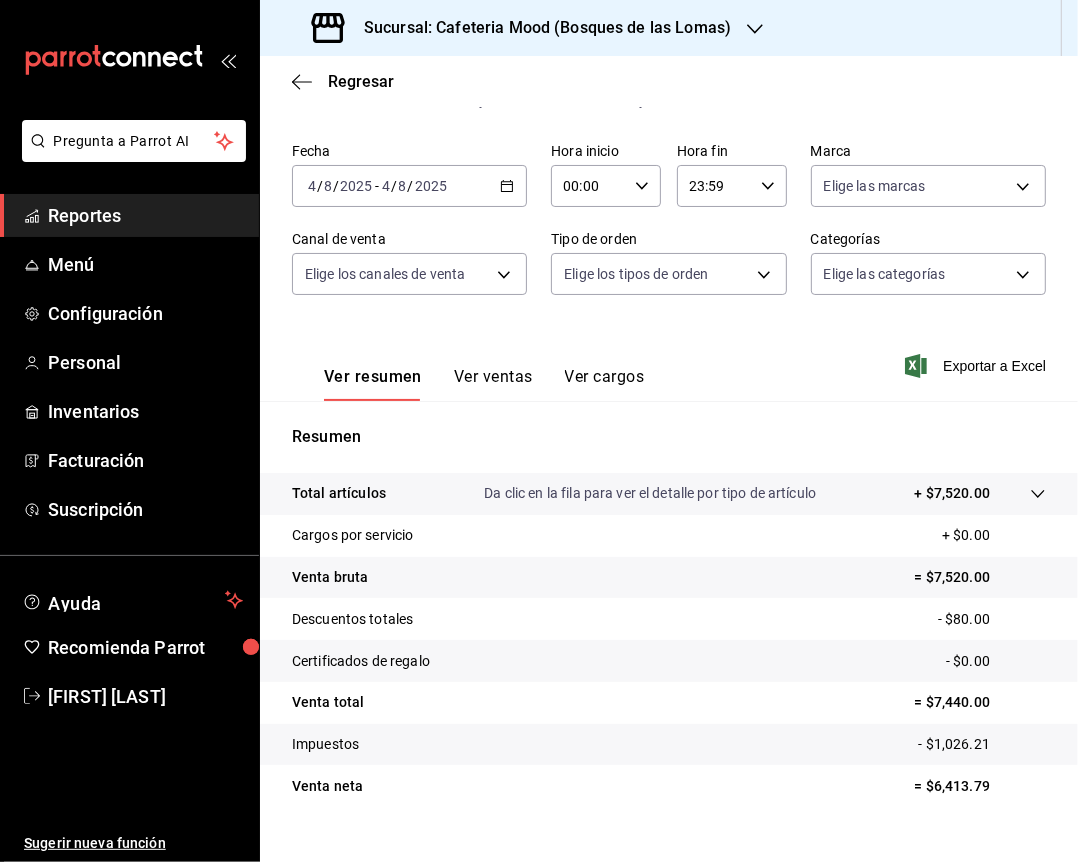 scroll, scrollTop: 96, scrollLeft: 0, axis: vertical 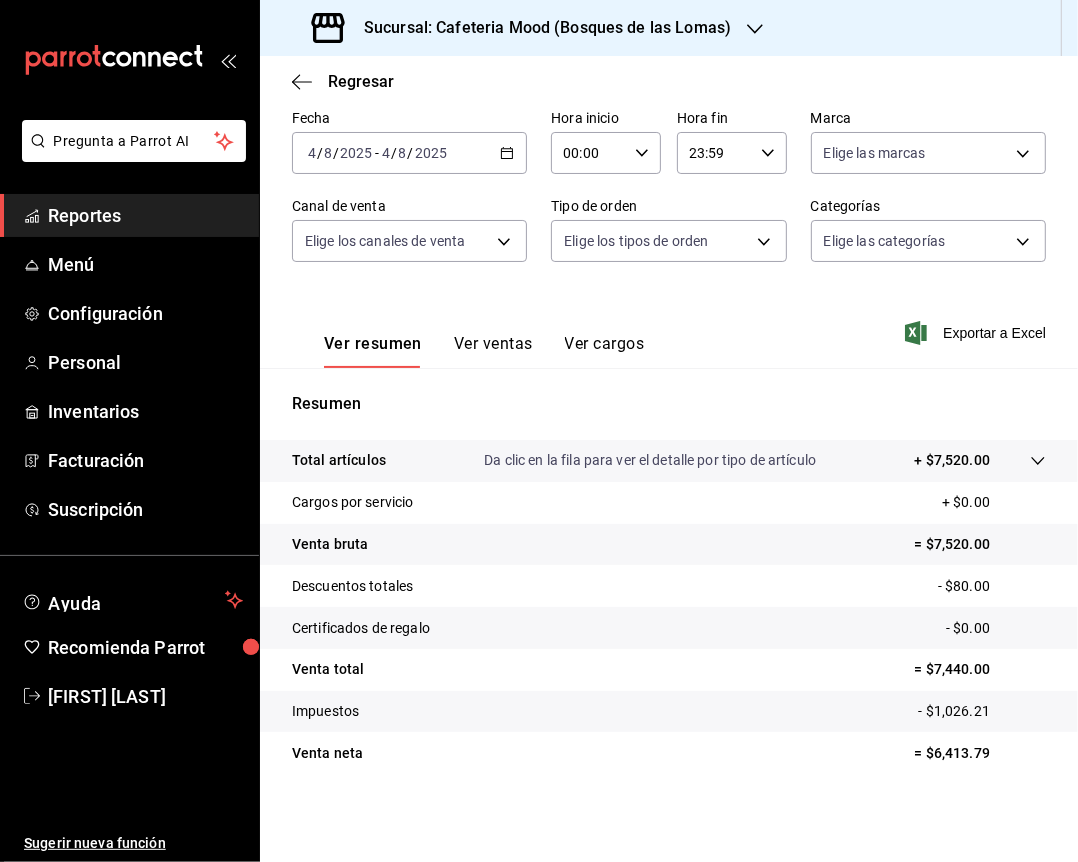 click on "= $6,413.79" at bounding box center [980, 753] 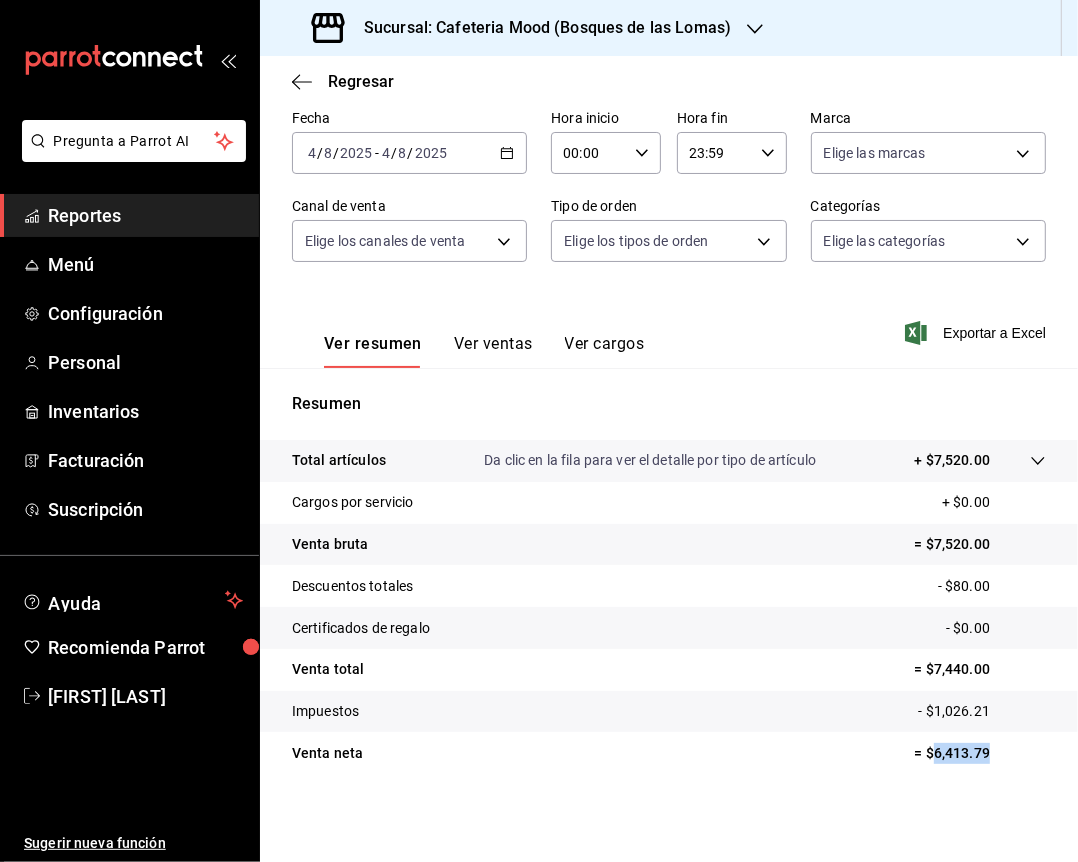 click on "= $6,413.79" at bounding box center [980, 753] 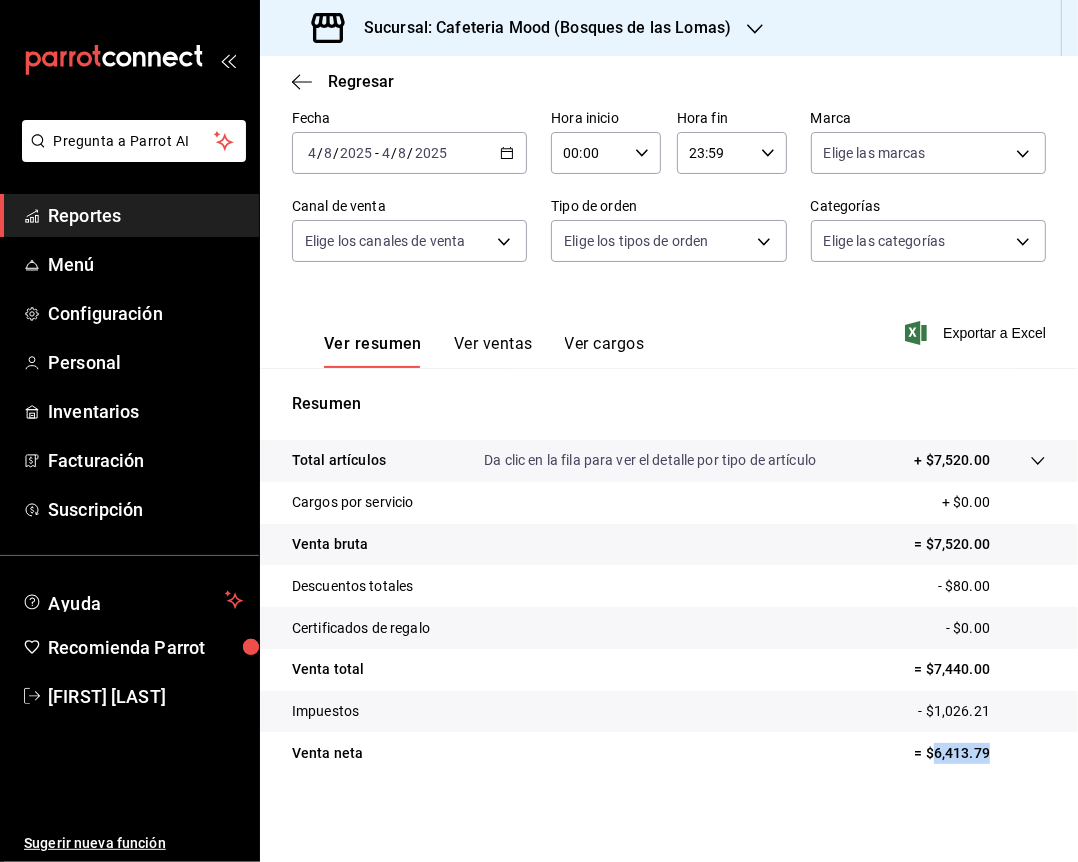 copy on "6,413.79" 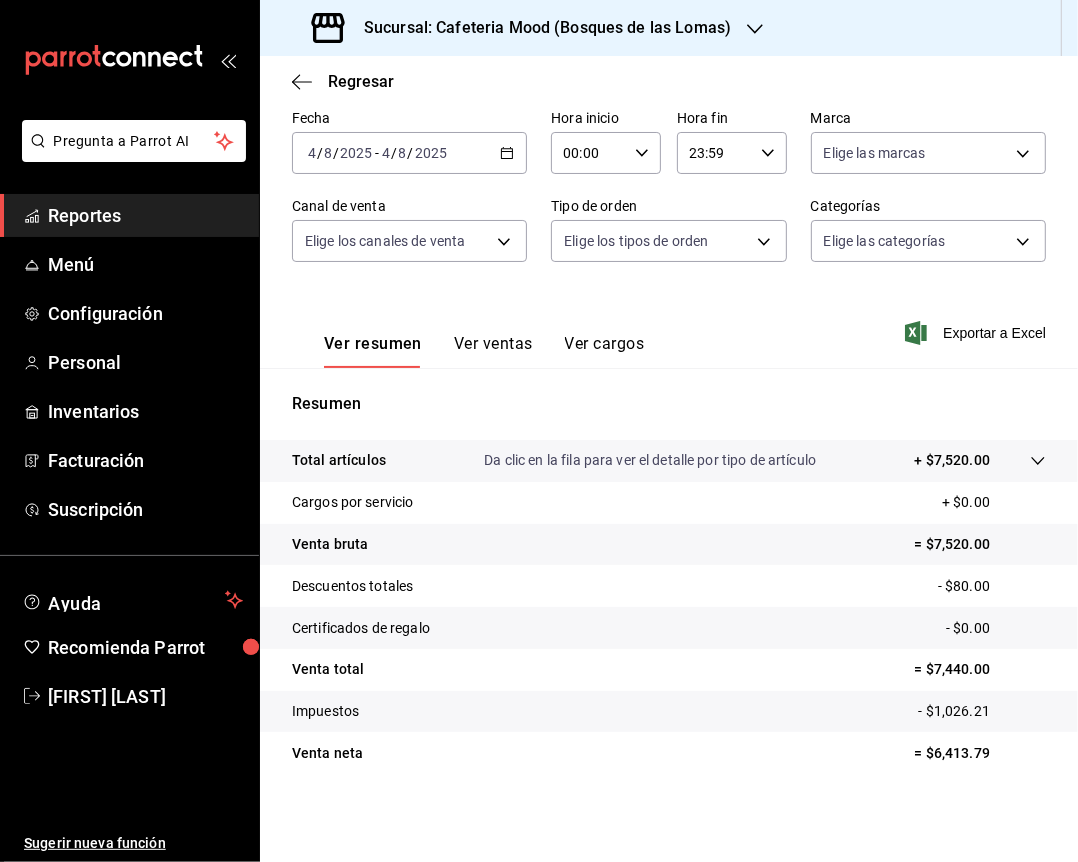 click on "Sucursal: Cafeteria Mood (Bosques de las Lomas)" at bounding box center (539, 28) 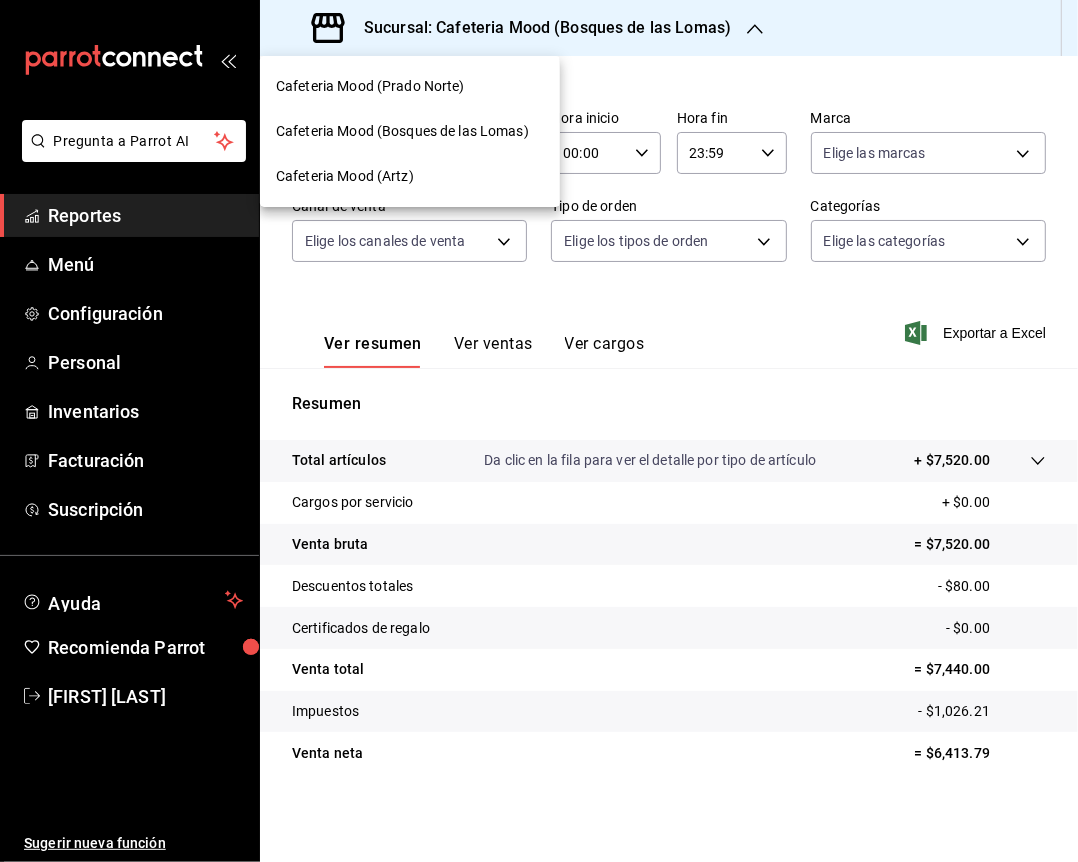 click on "Cafeteria Mood (Prado Norte)" at bounding box center [410, 86] 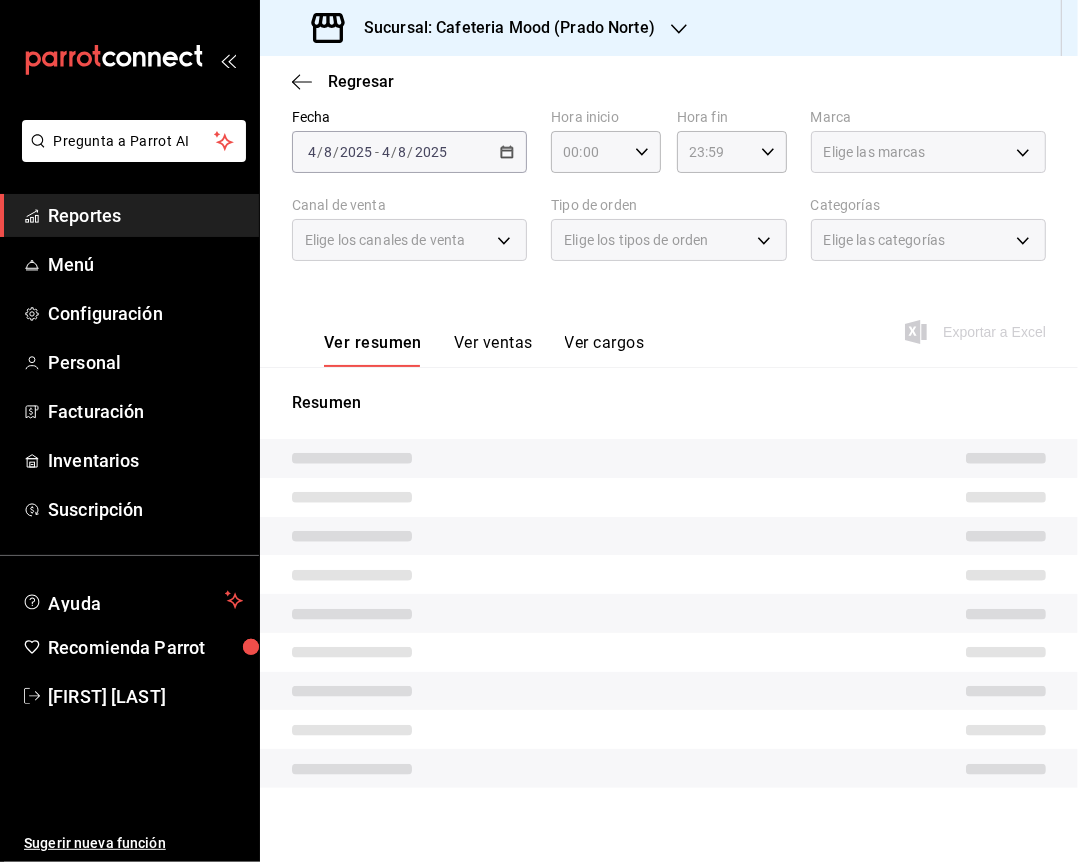 scroll, scrollTop: 96, scrollLeft: 0, axis: vertical 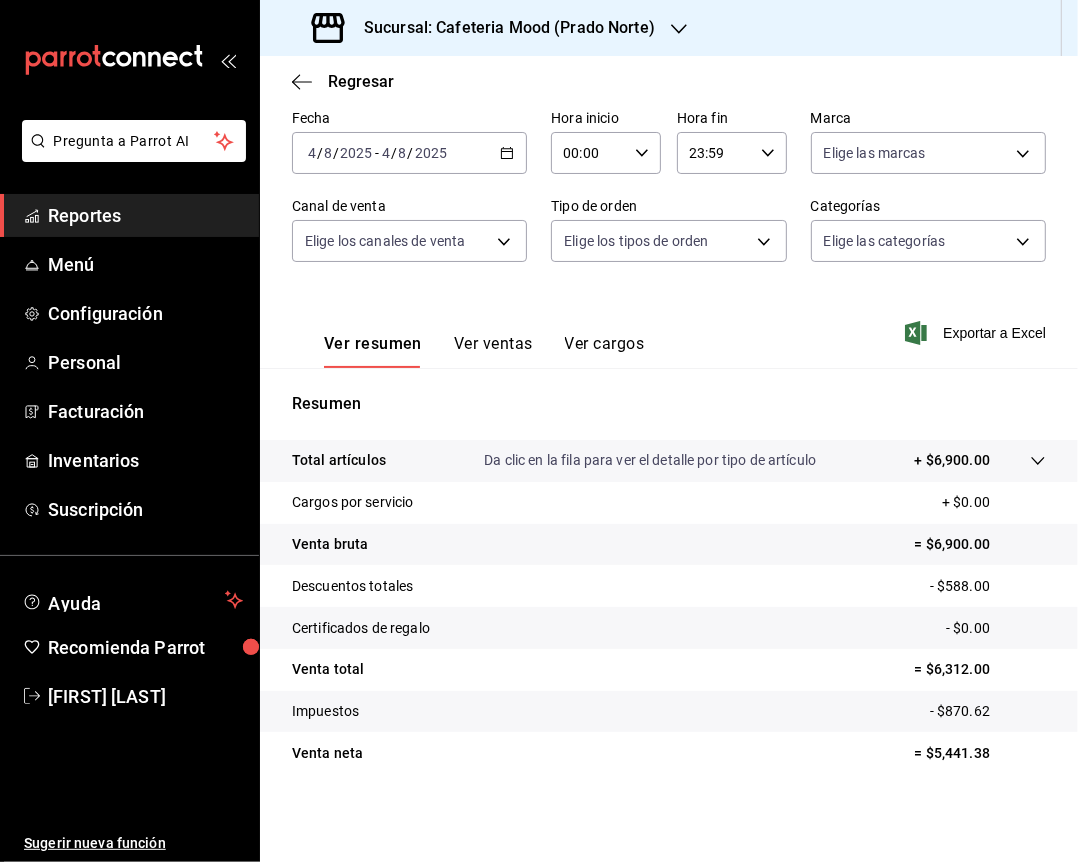 click on "= $5,441.38" at bounding box center (980, 753) 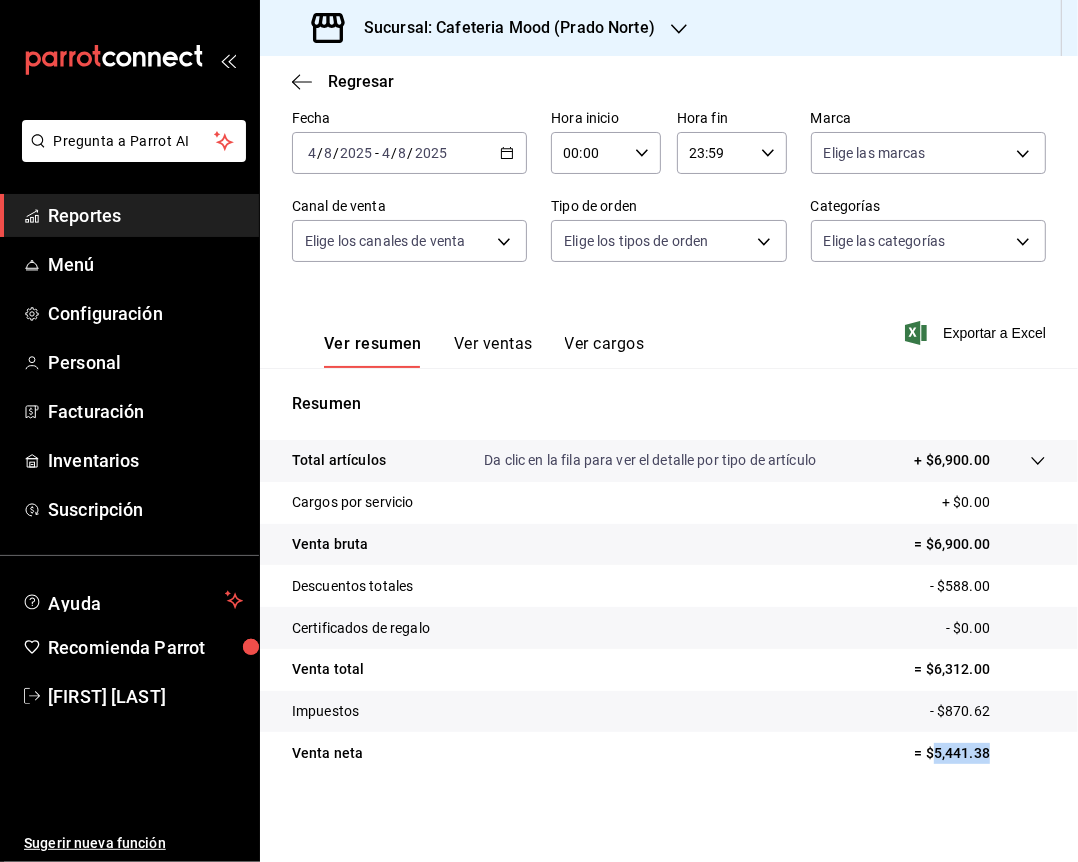 click on "= $5,441.38" at bounding box center [980, 753] 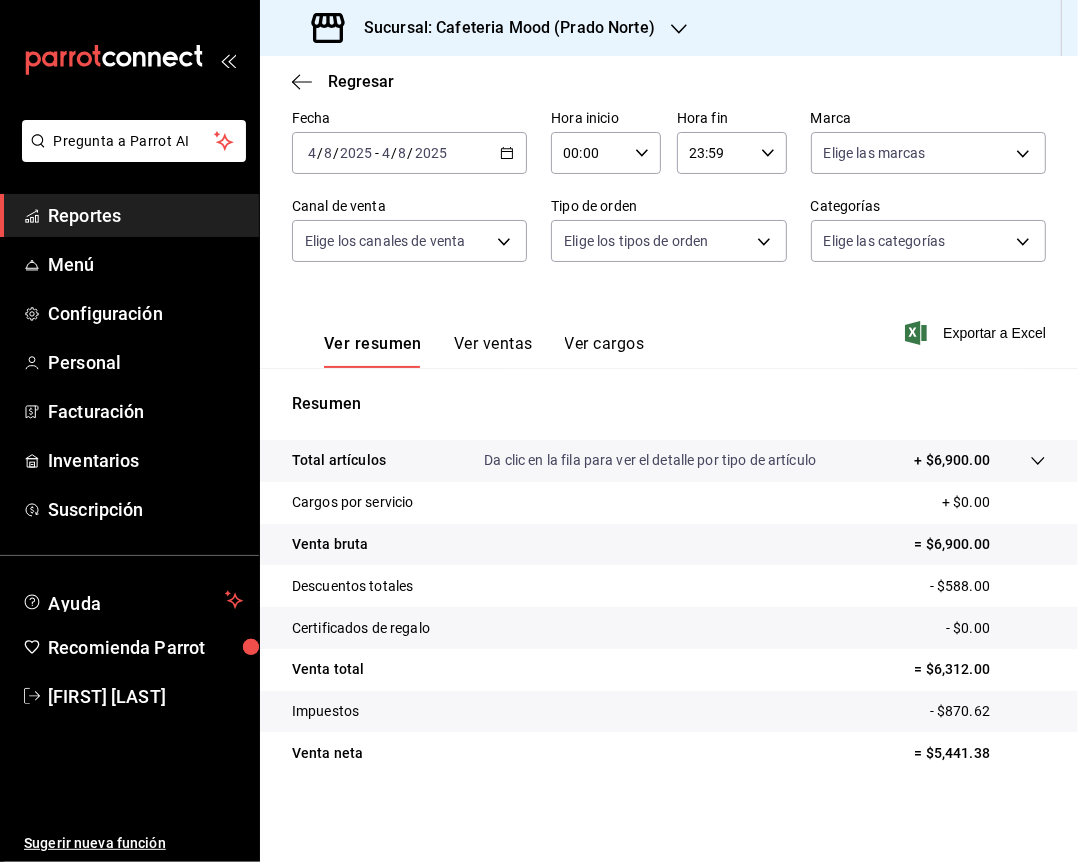 click on "Sucursal: Cafeteria Mood (Prado Norte)" at bounding box center (485, 28) 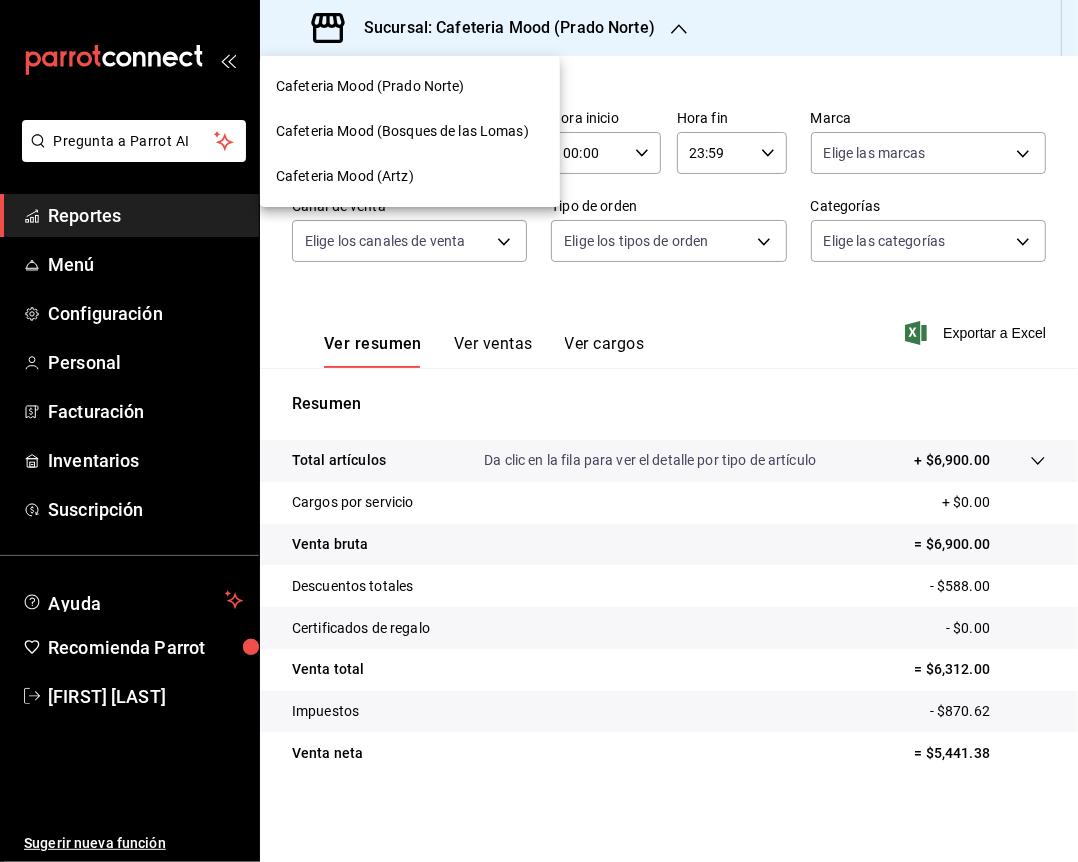click on "Cafeteria Mood (Artz)" at bounding box center (345, 176) 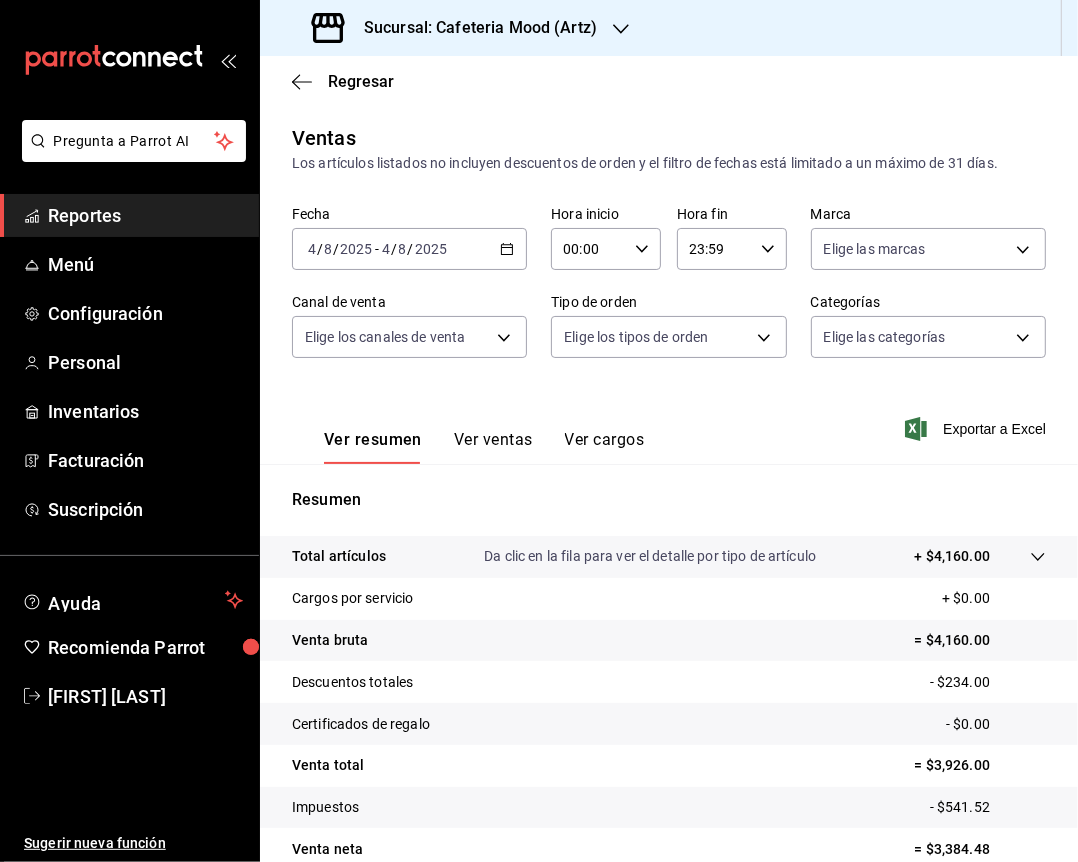 scroll, scrollTop: 96, scrollLeft: 0, axis: vertical 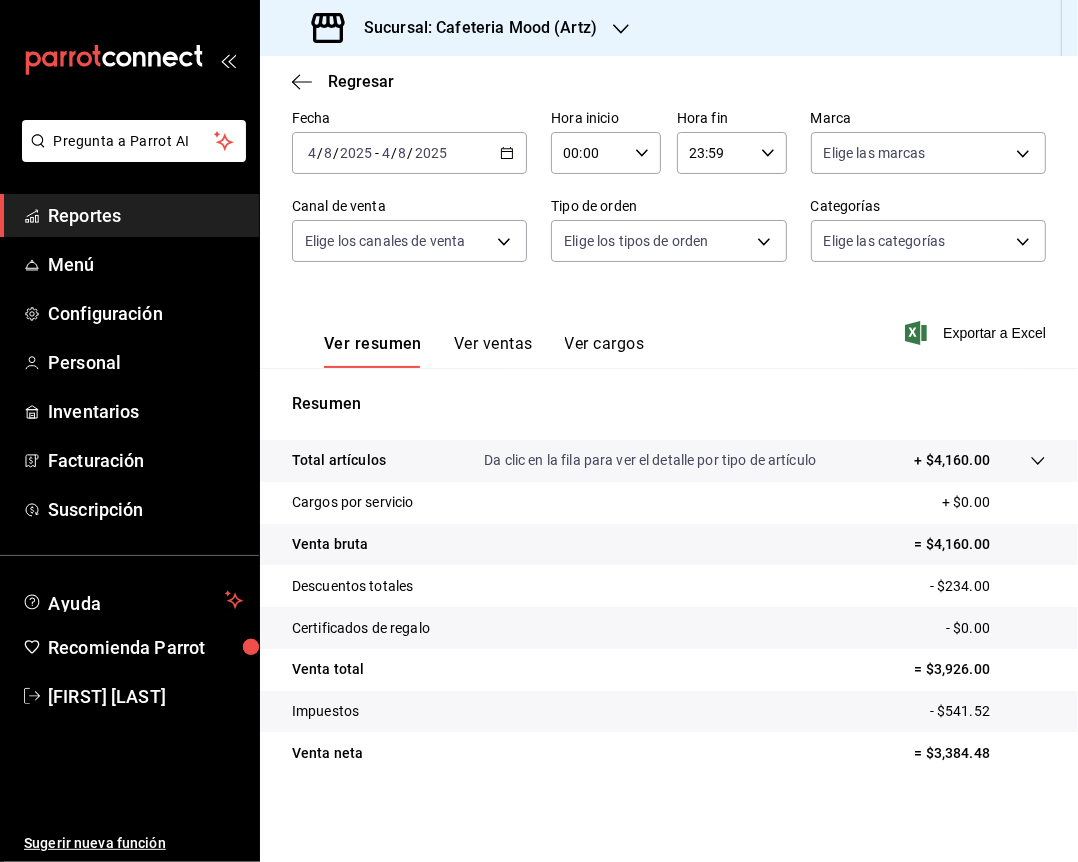 click on "= $3,384.48" at bounding box center [980, 753] 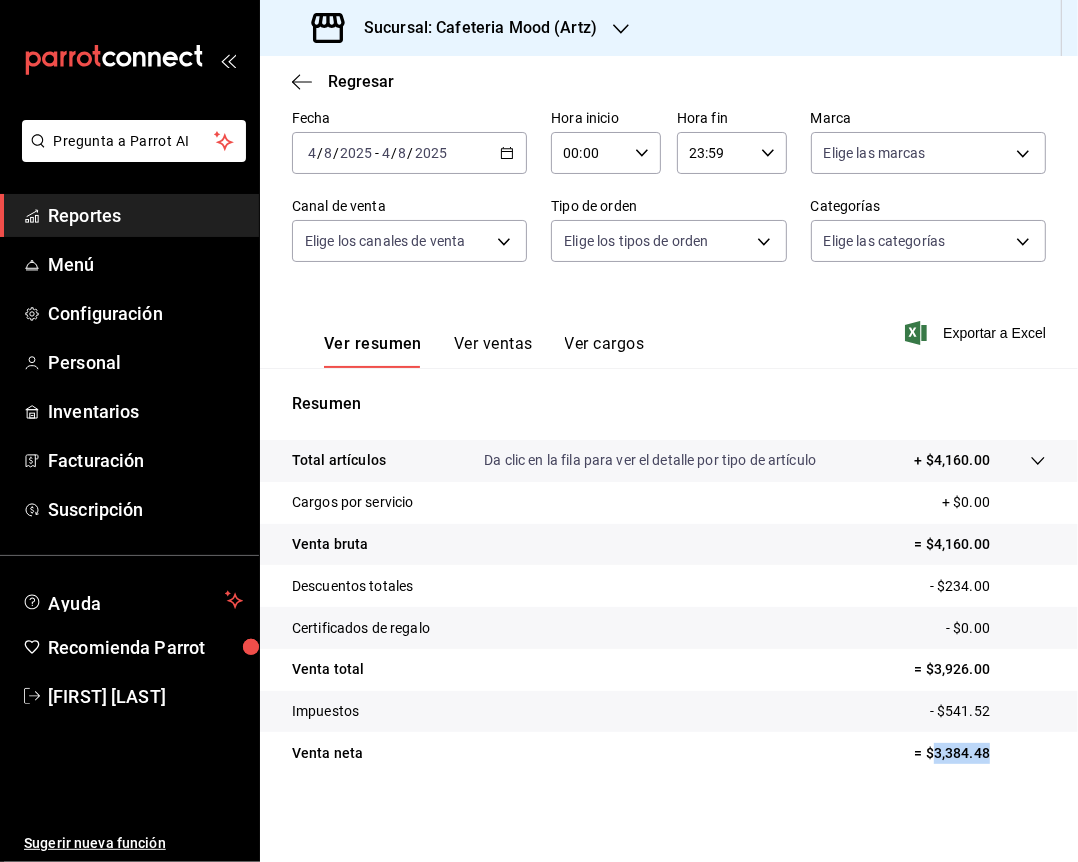 click on "= $3,384.48" at bounding box center [980, 753] 